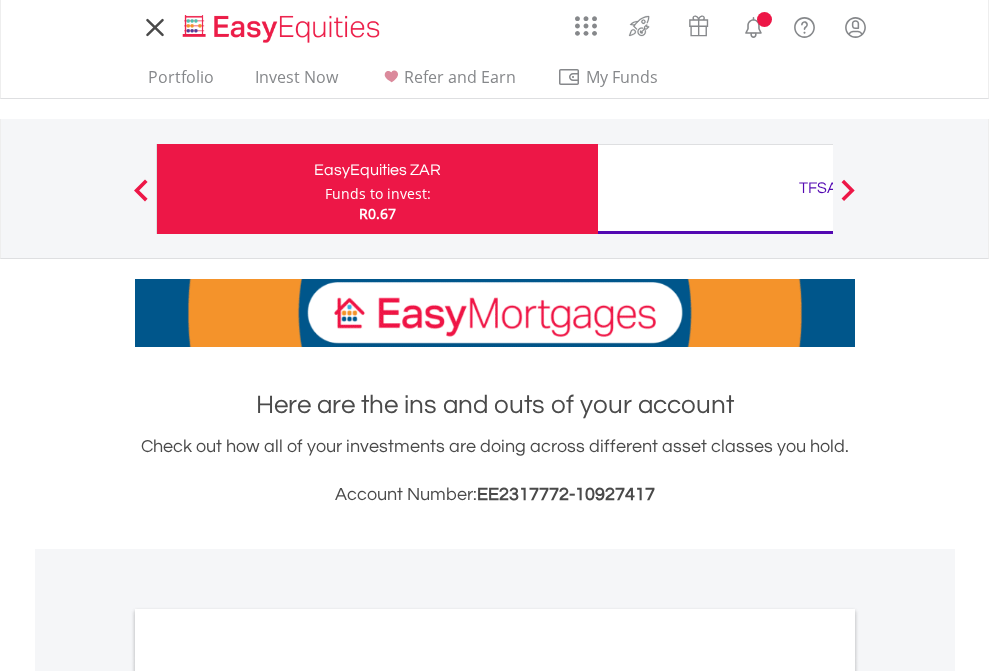 scroll, scrollTop: 0, scrollLeft: 0, axis: both 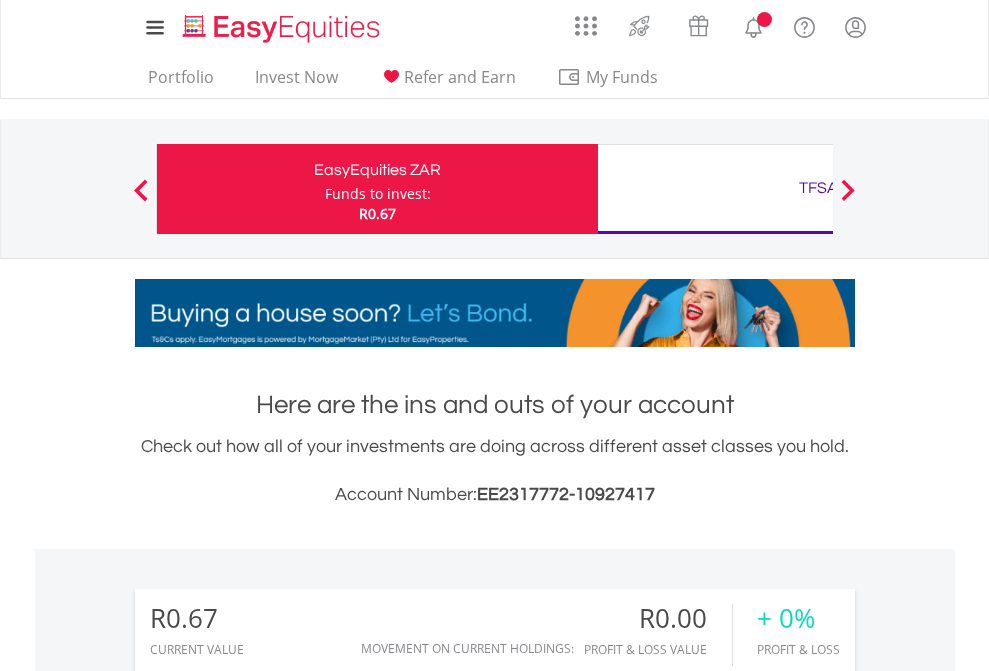 click on "Funds to invest:" at bounding box center (378, 194) 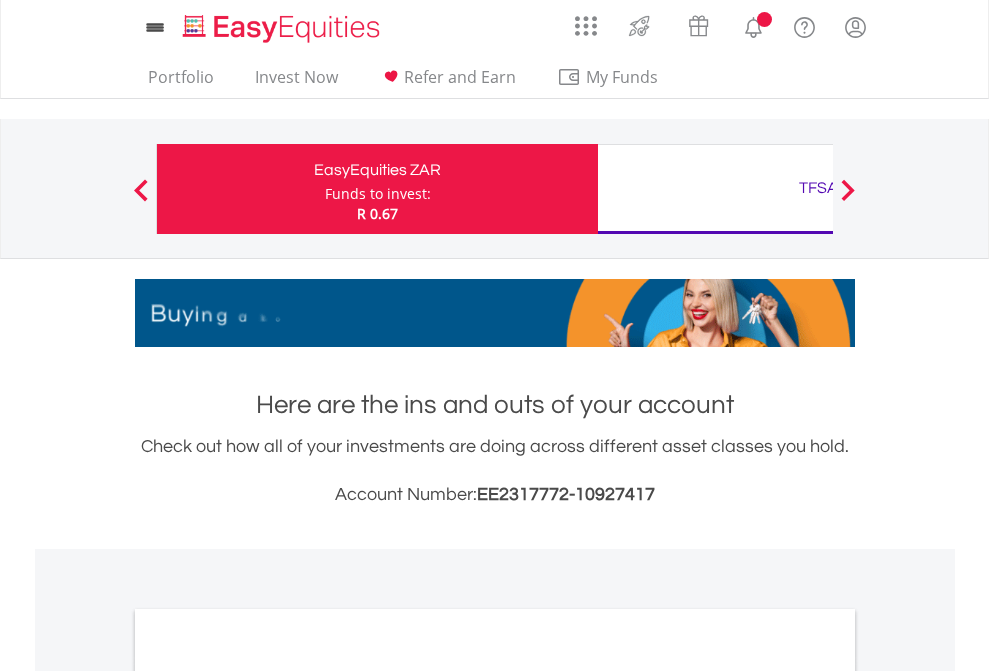 scroll, scrollTop: 0, scrollLeft: 0, axis: both 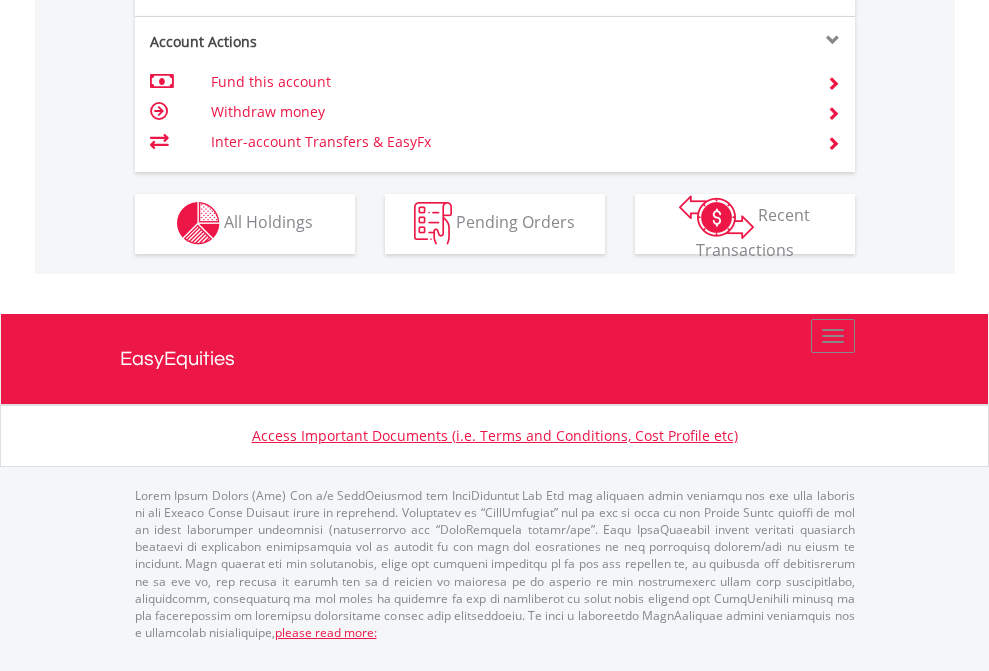 click on "Investment types" at bounding box center (706, -353) 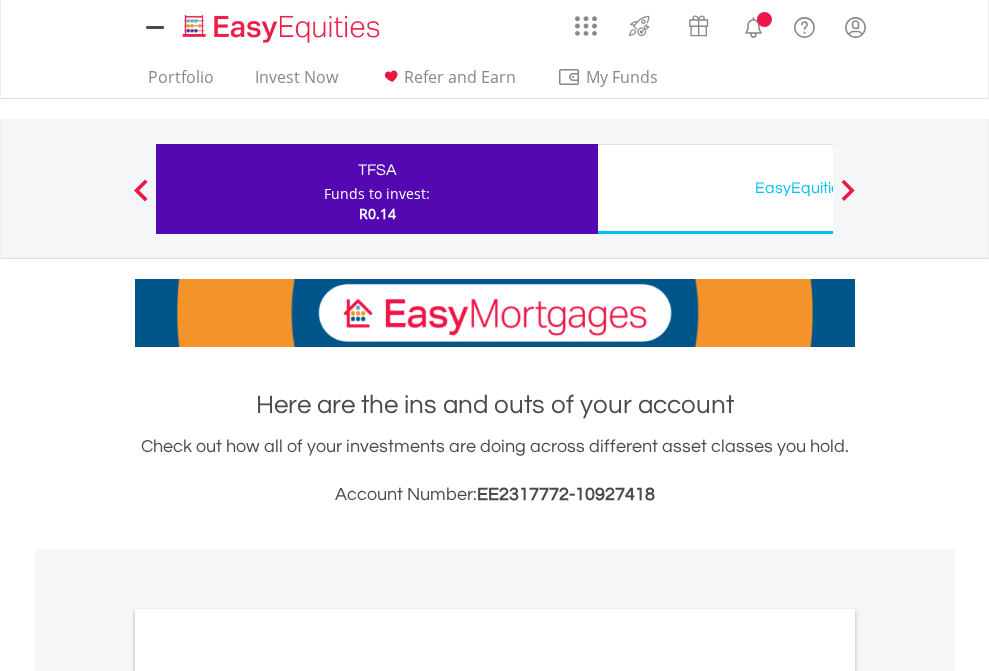 scroll, scrollTop: 0, scrollLeft: 0, axis: both 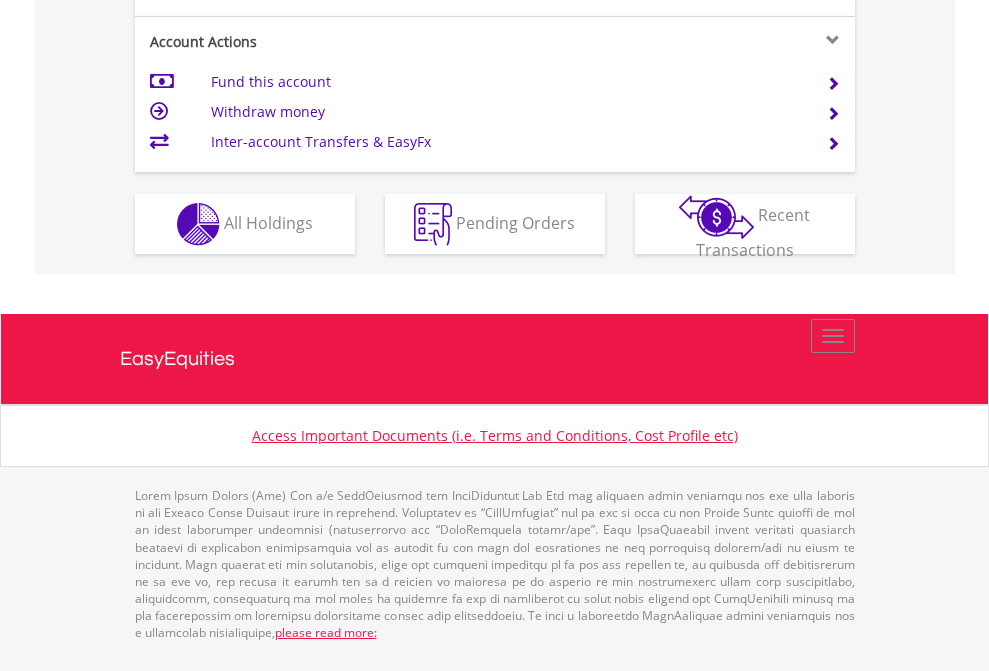 click on "Investment types" at bounding box center (706, -337) 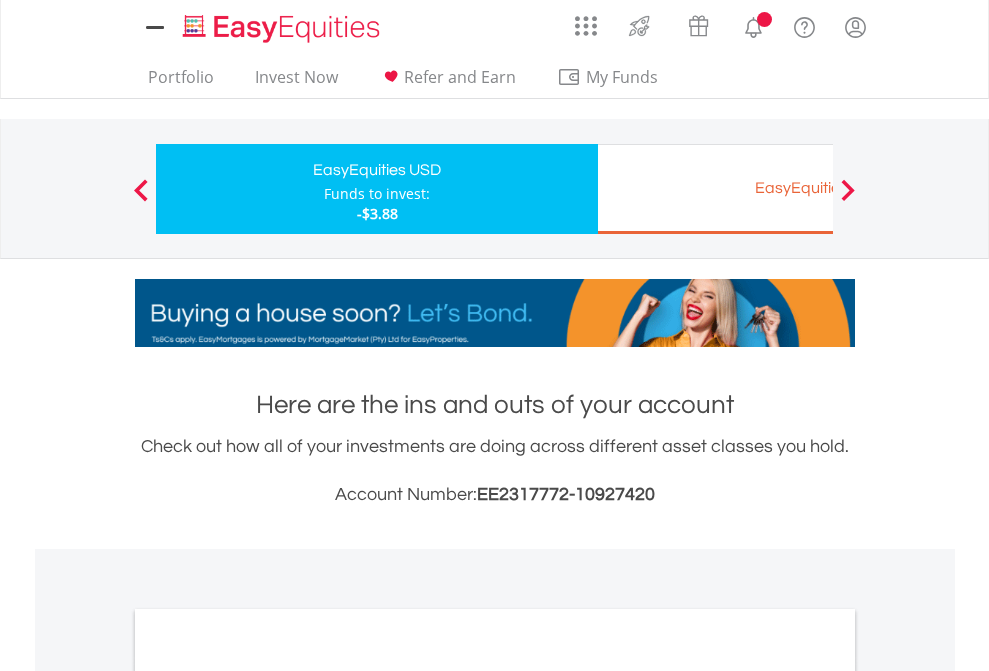 scroll, scrollTop: 0, scrollLeft: 0, axis: both 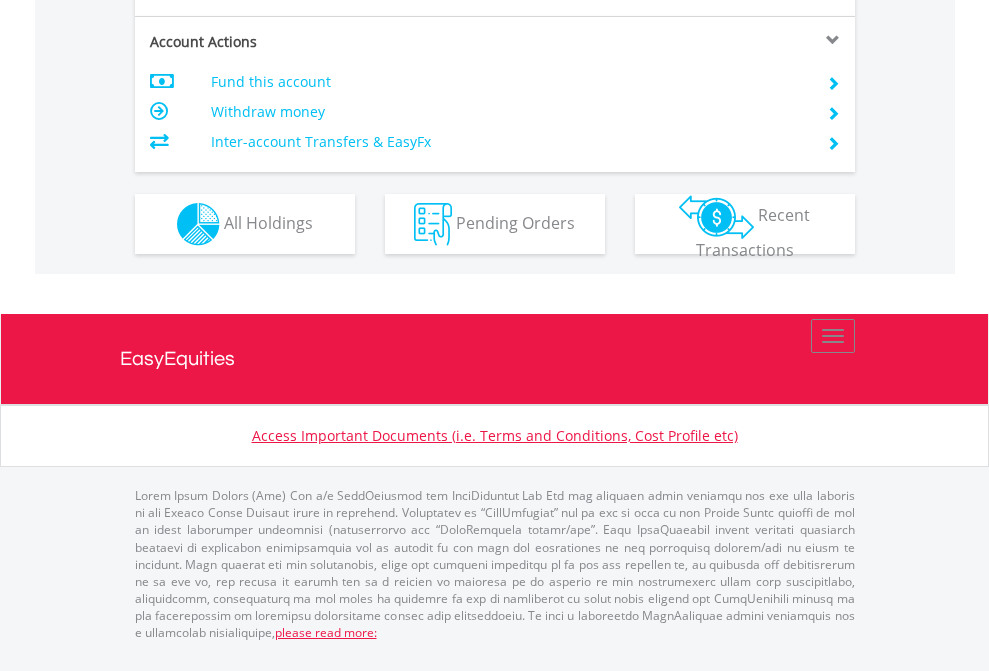 click on "Investment types" at bounding box center [706, -337] 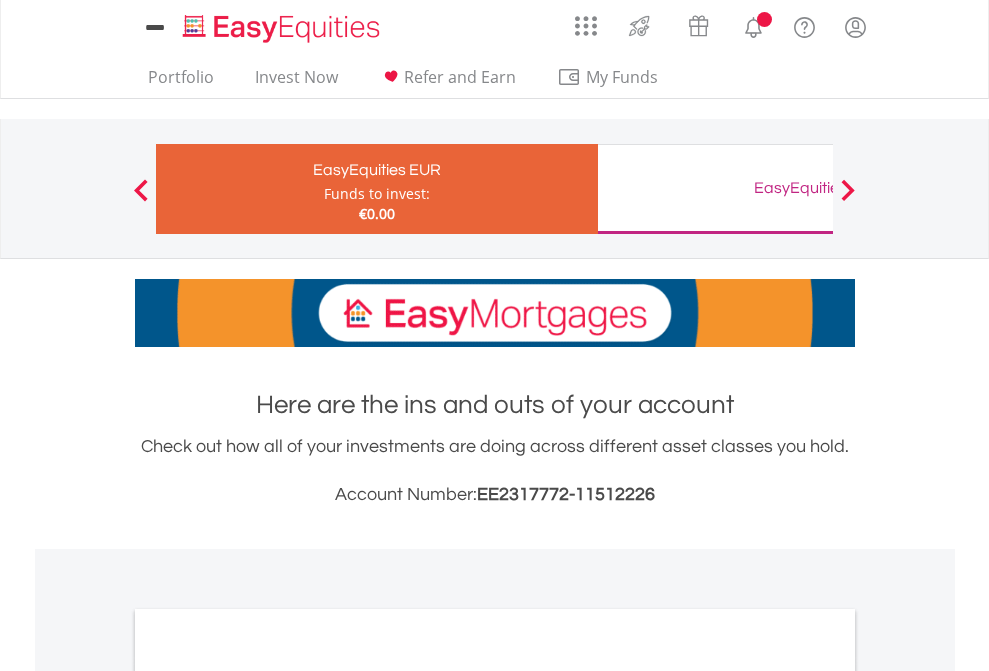 scroll, scrollTop: 0, scrollLeft: 0, axis: both 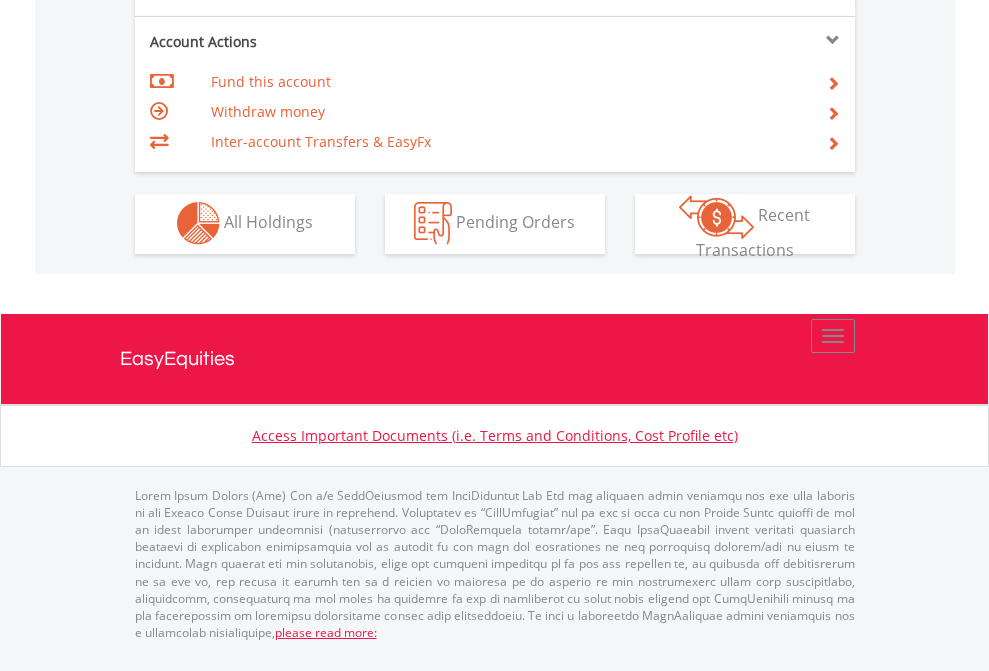 click on "Investment types" at bounding box center [706, -353] 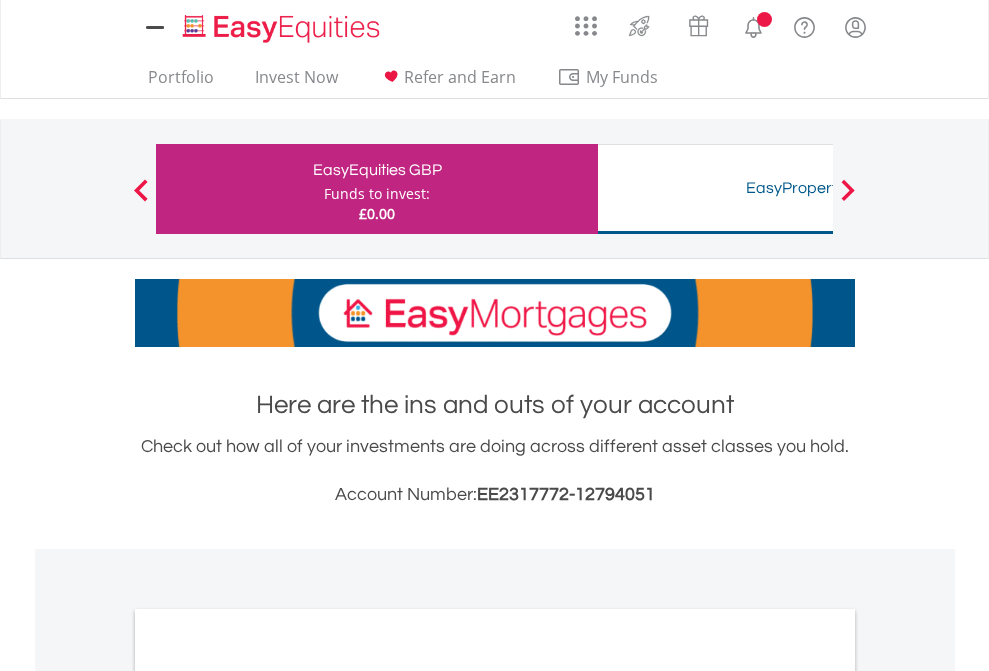 scroll, scrollTop: 0, scrollLeft: 0, axis: both 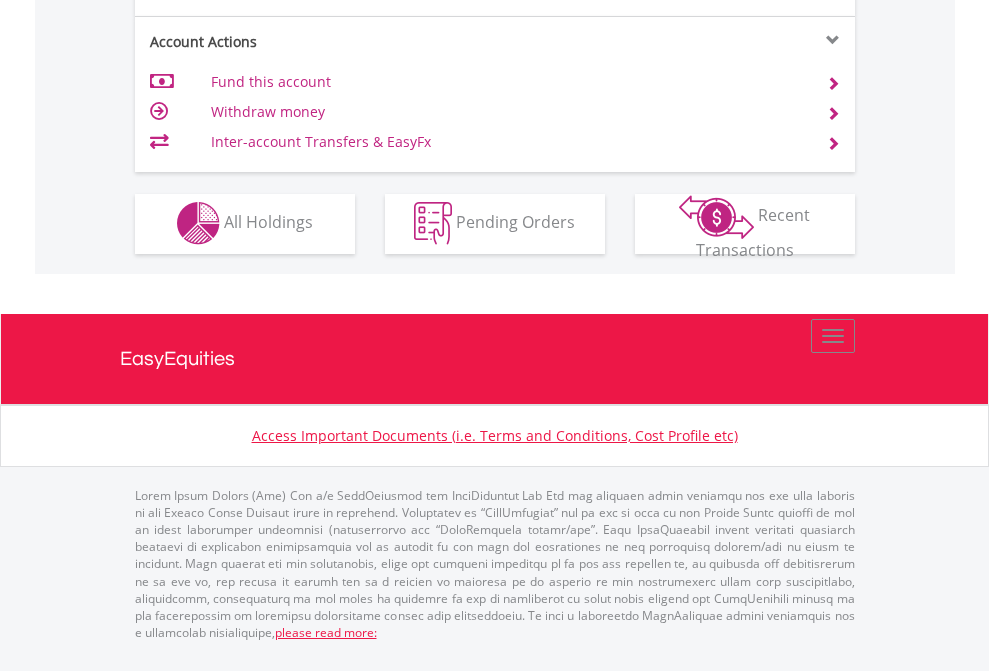 click on "Investment types" at bounding box center (706, -353) 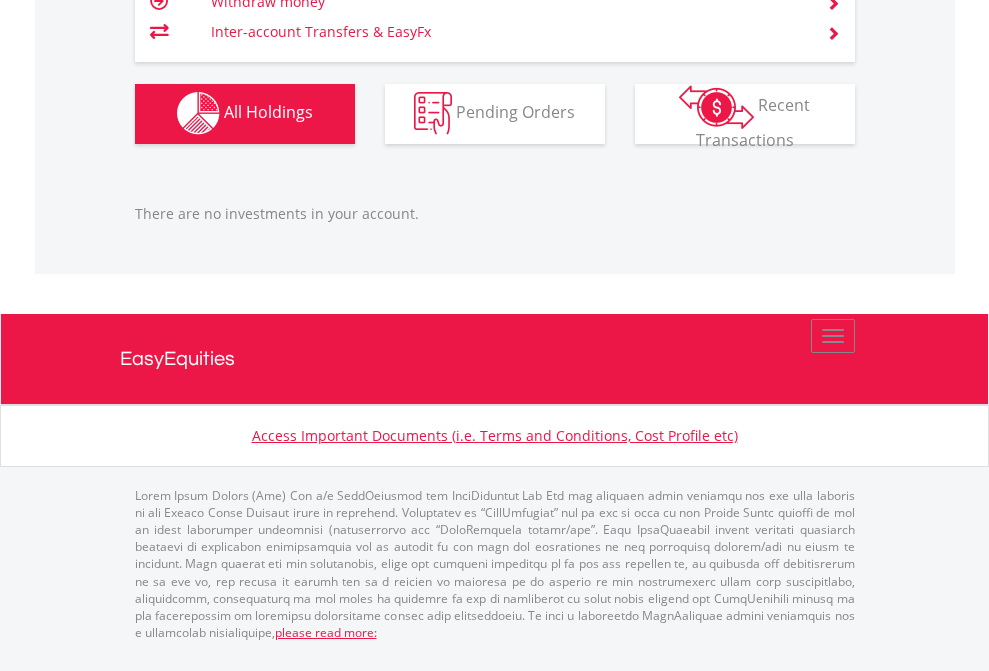 scroll, scrollTop: 1980, scrollLeft: 0, axis: vertical 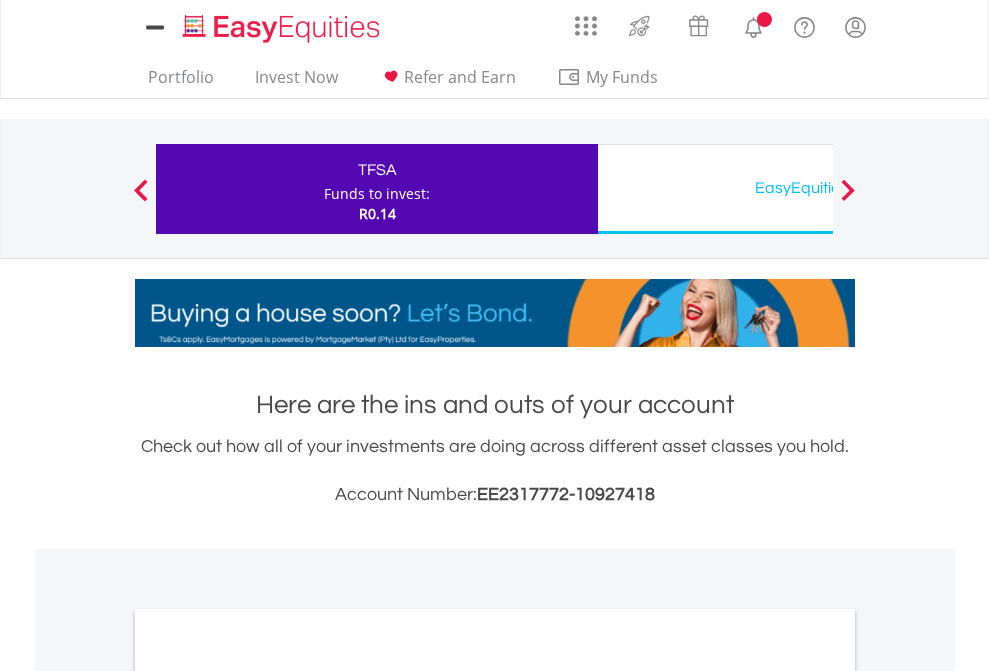 click on "All Holdings" at bounding box center (268, 1096) 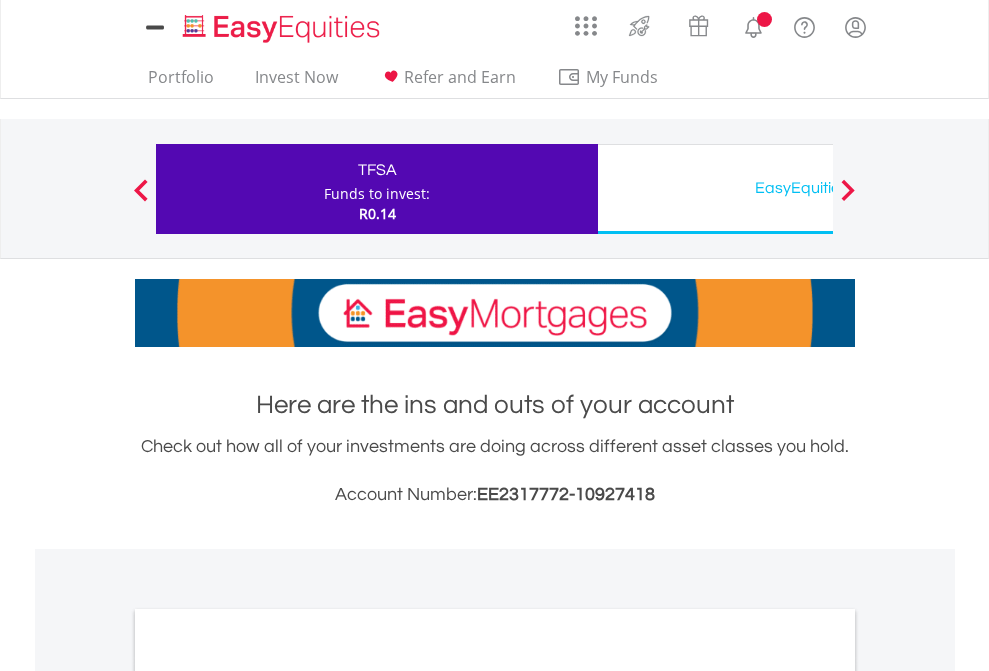 scroll, scrollTop: 1202, scrollLeft: 0, axis: vertical 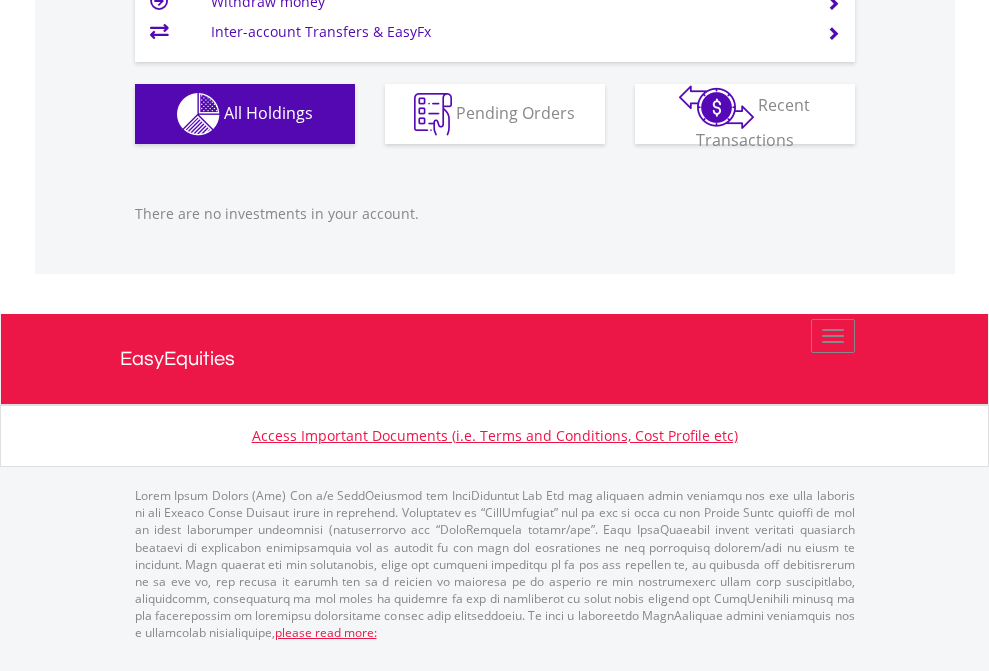 click on "EasyEquities USD" at bounding box center [818, -1166] 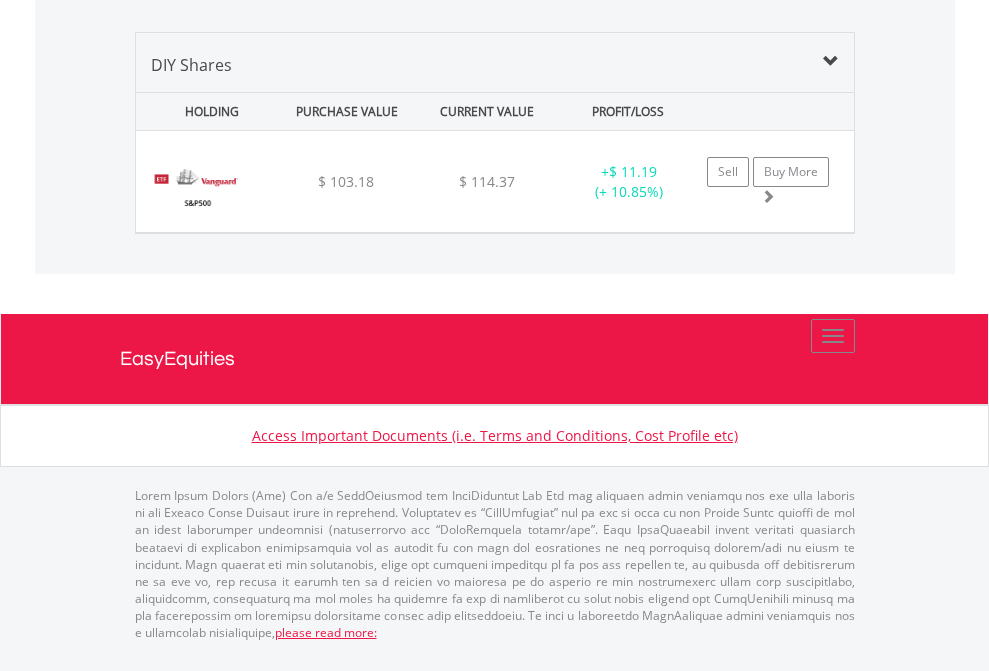 click on "EasyEquities EUR" at bounding box center [818, -968] 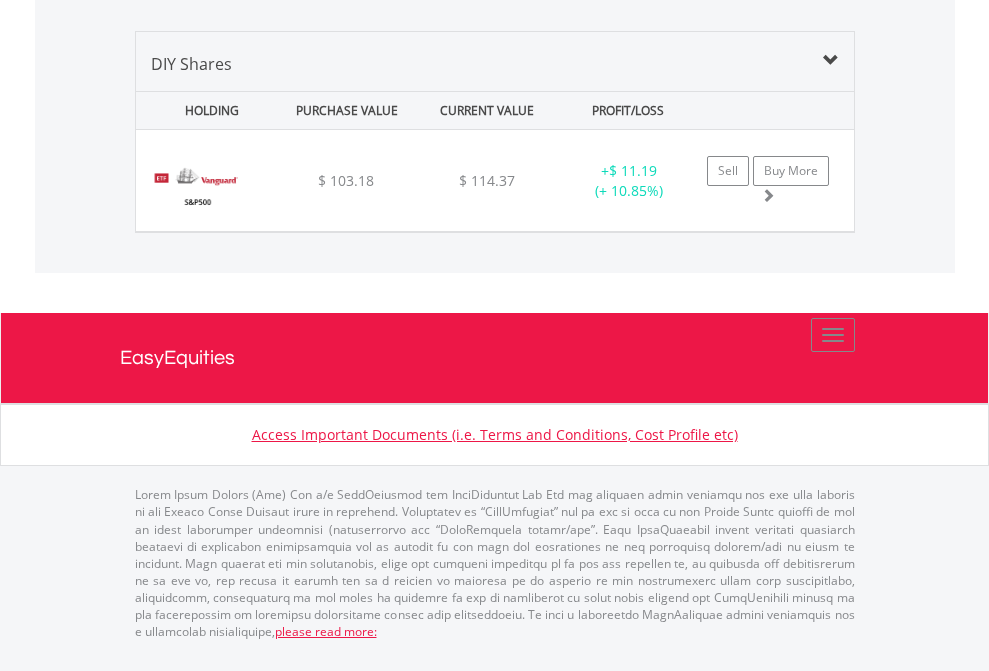 scroll, scrollTop: 144, scrollLeft: 0, axis: vertical 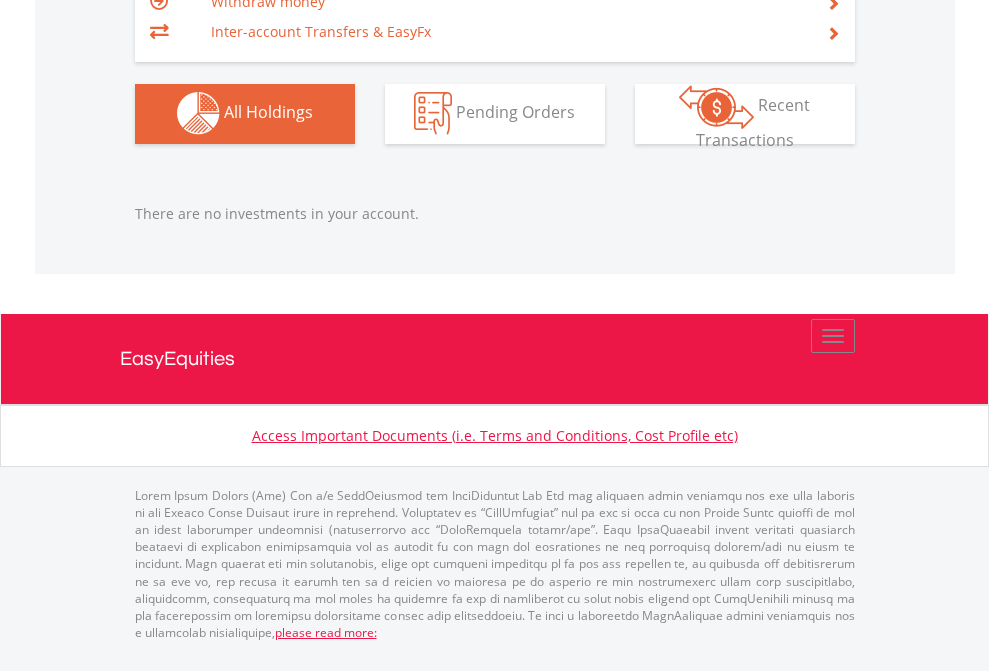 click on "EasyEquities GBP" at bounding box center [818, -1142] 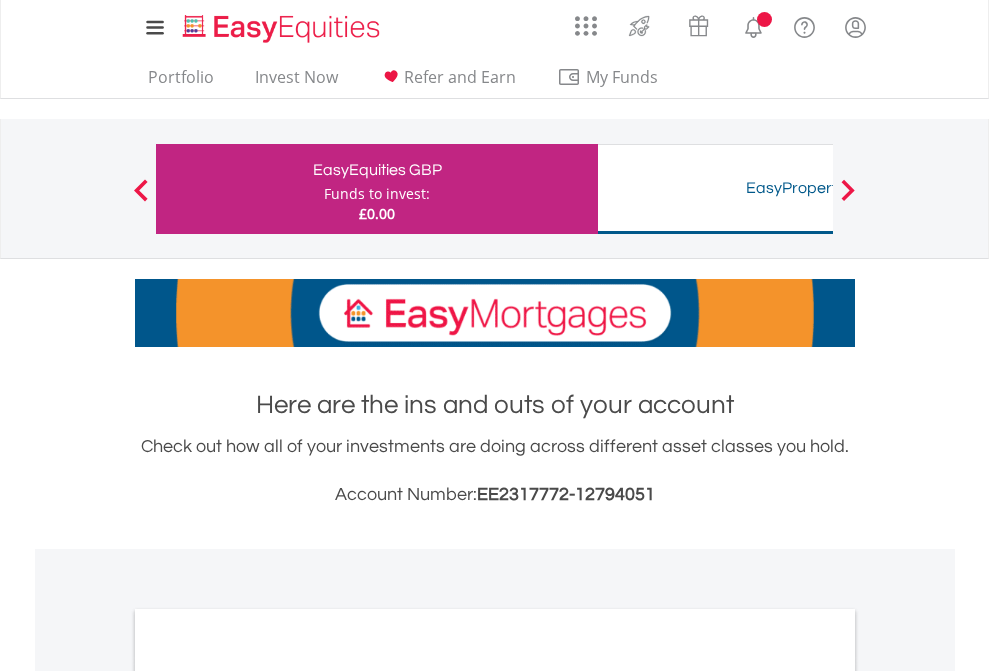 scroll, scrollTop: 0, scrollLeft: 0, axis: both 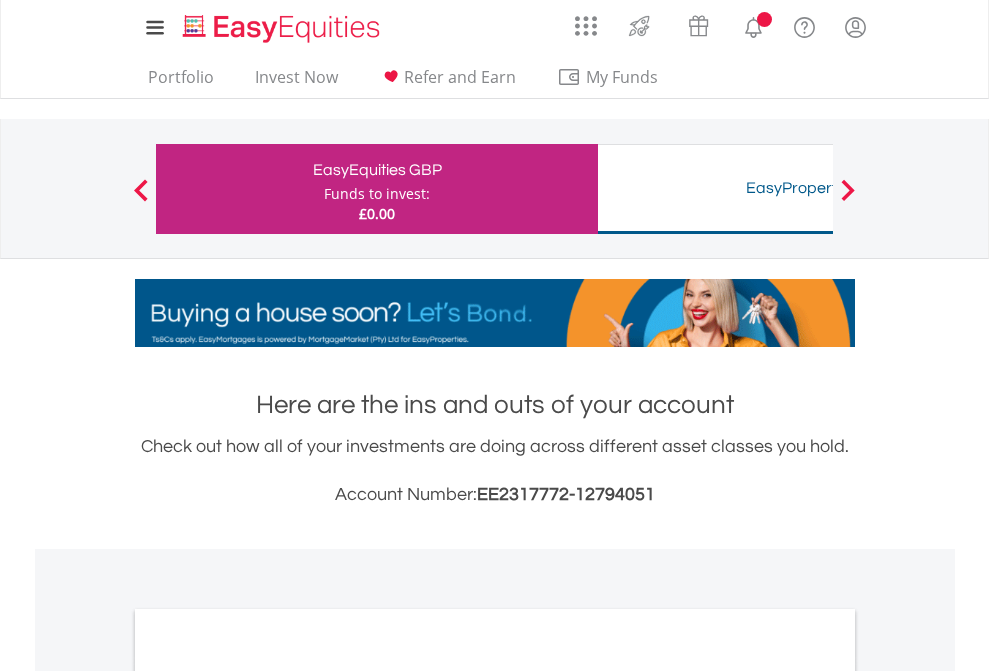 click on "All Holdings" at bounding box center (268, 1096) 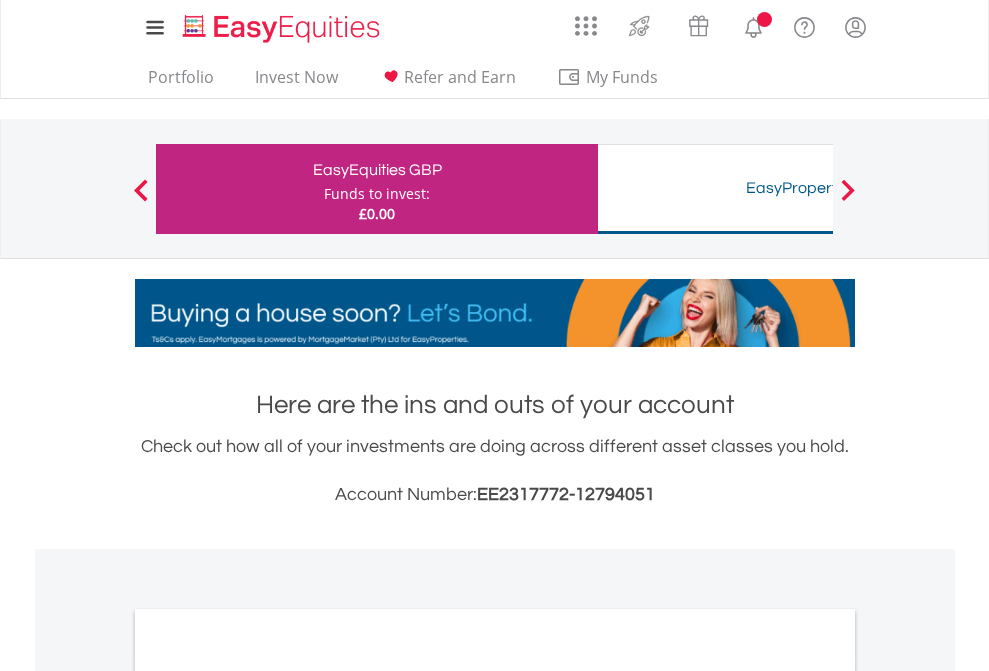 scroll, scrollTop: 1202, scrollLeft: 0, axis: vertical 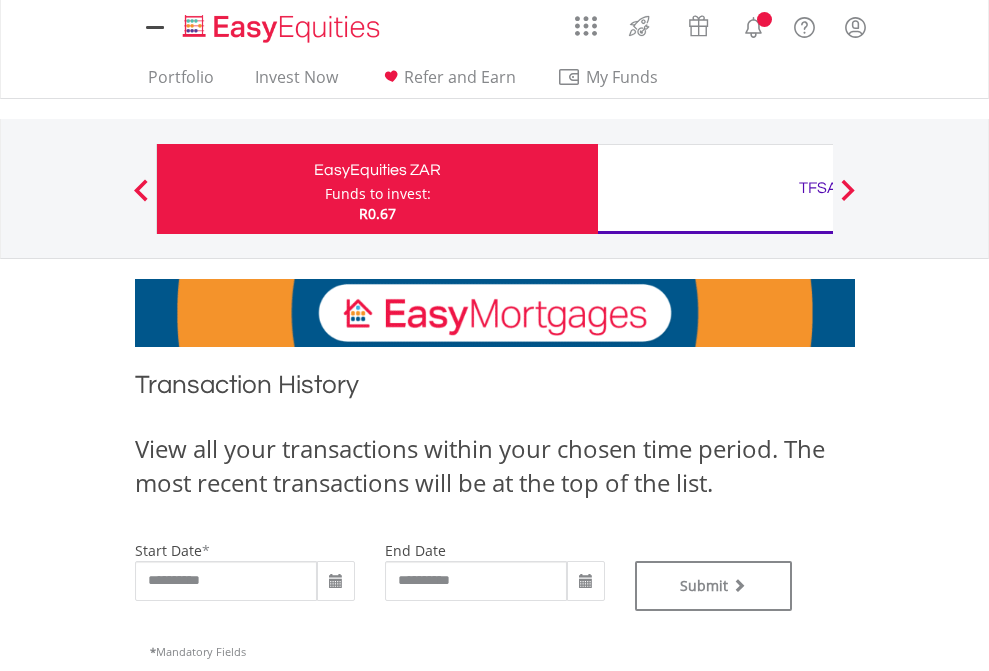 type on "**********" 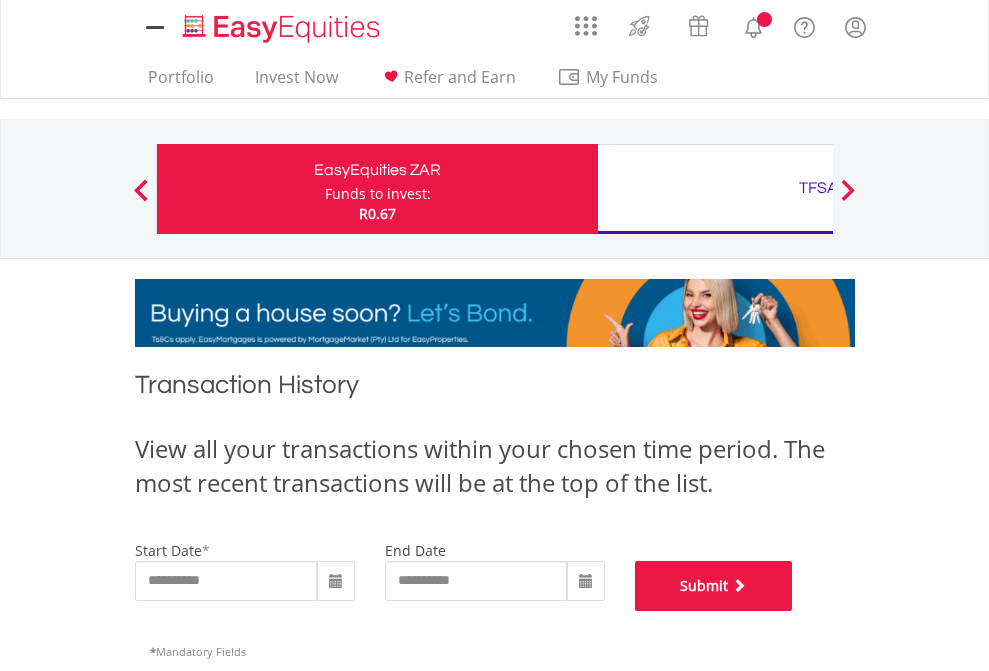 click on "Submit" at bounding box center [714, 586] 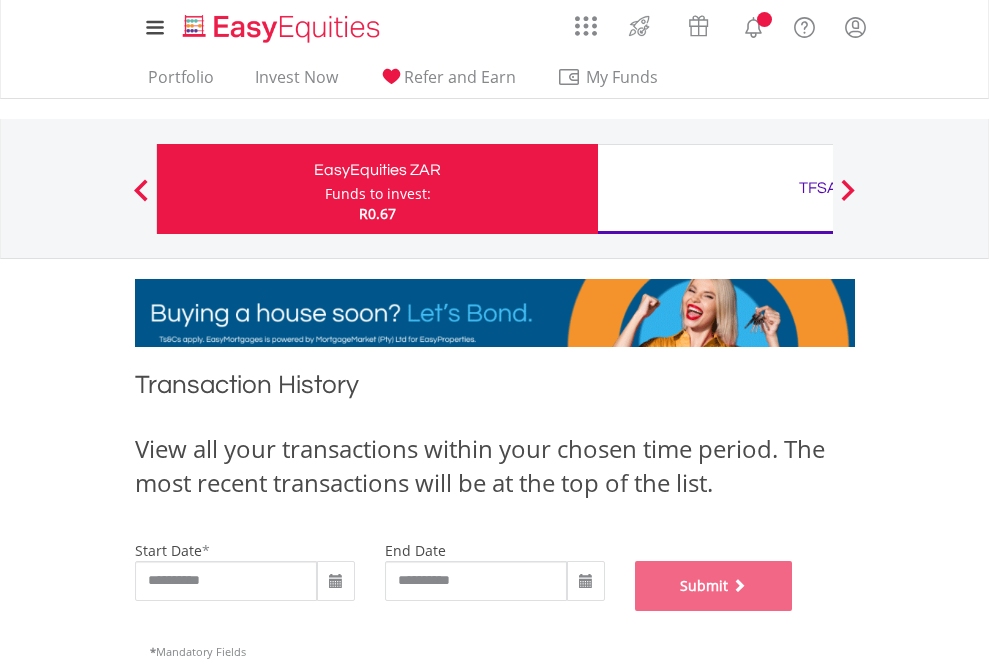 scroll, scrollTop: 811, scrollLeft: 0, axis: vertical 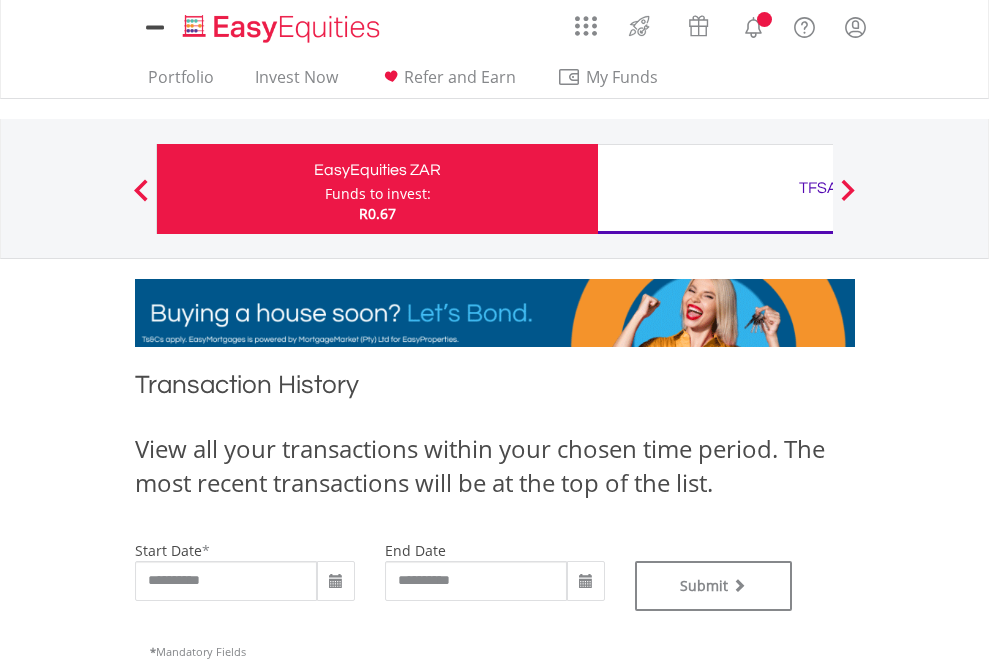 click on "TFSA" at bounding box center [818, 188] 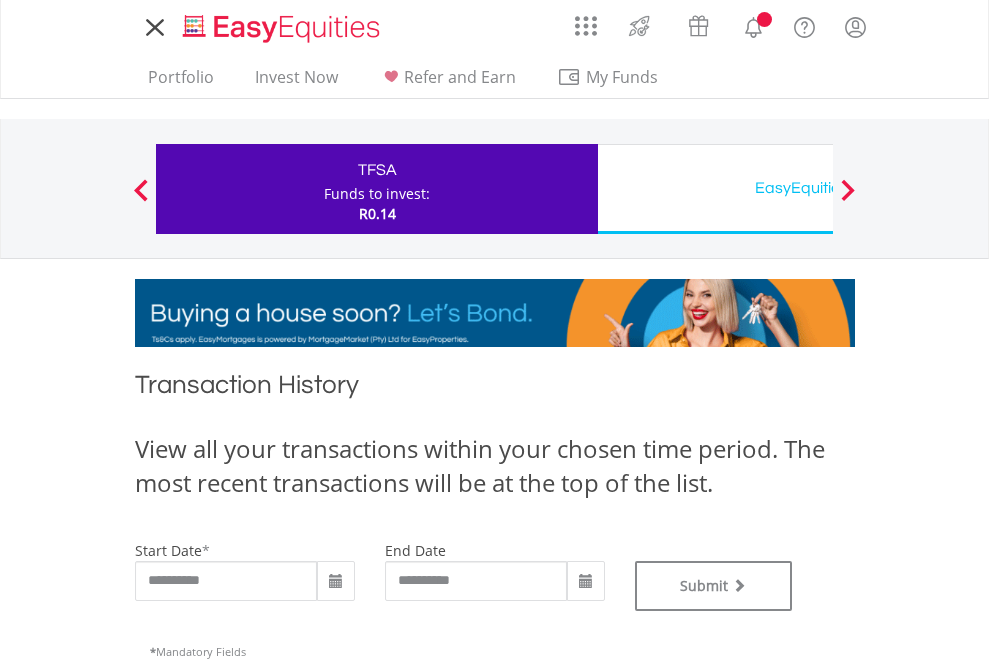 scroll, scrollTop: 0, scrollLeft: 0, axis: both 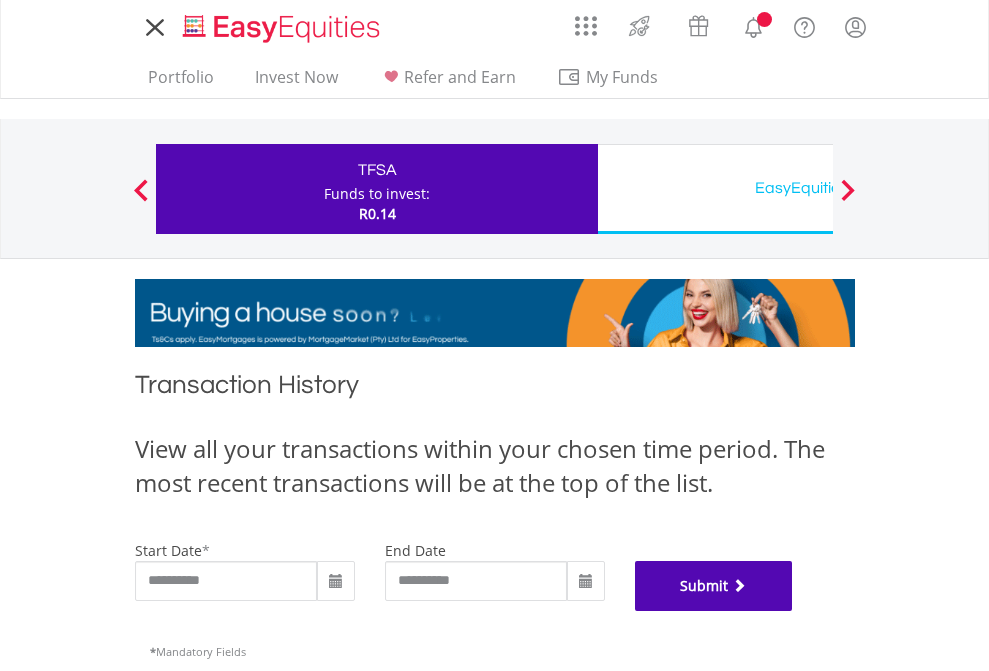 click on "Submit" at bounding box center [714, 586] 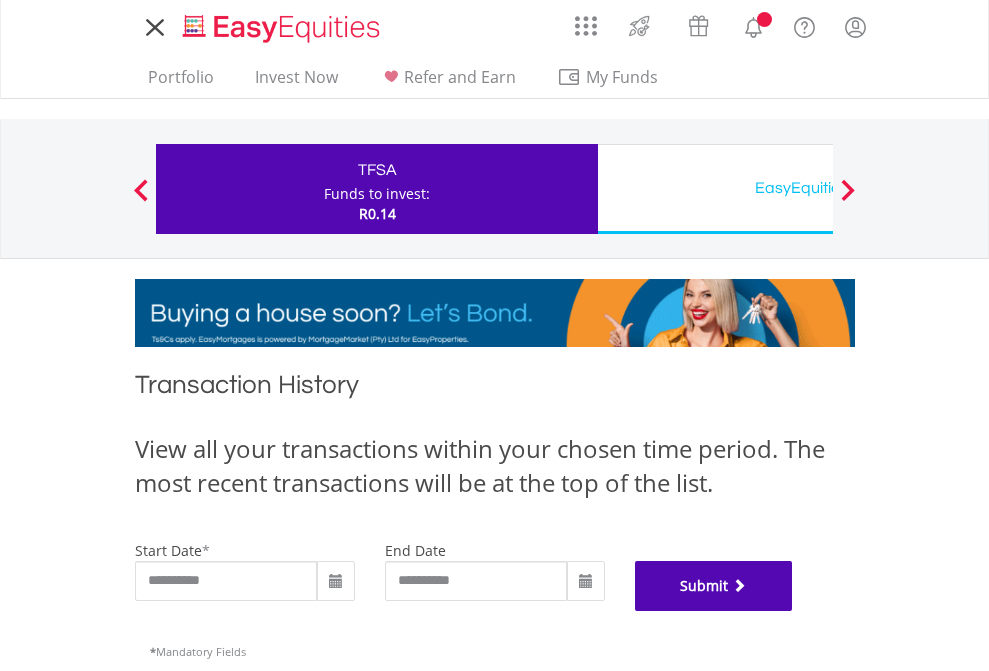 scroll, scrollTop: 811, scrollLeft: 0, axis: vertical 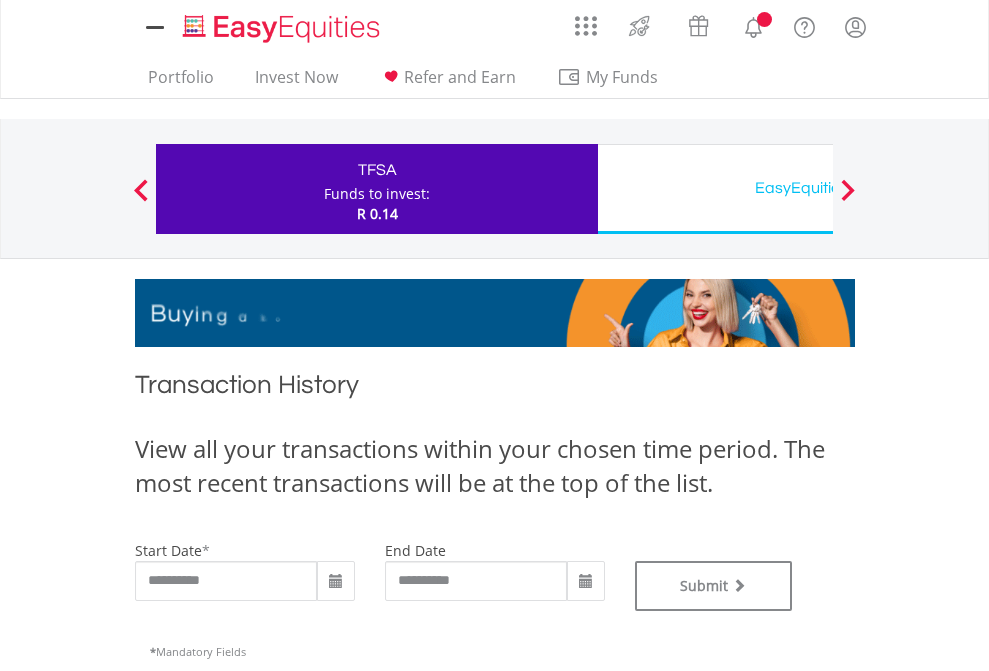 click on "EasyEquities USD" at bounding box center [818, 188] 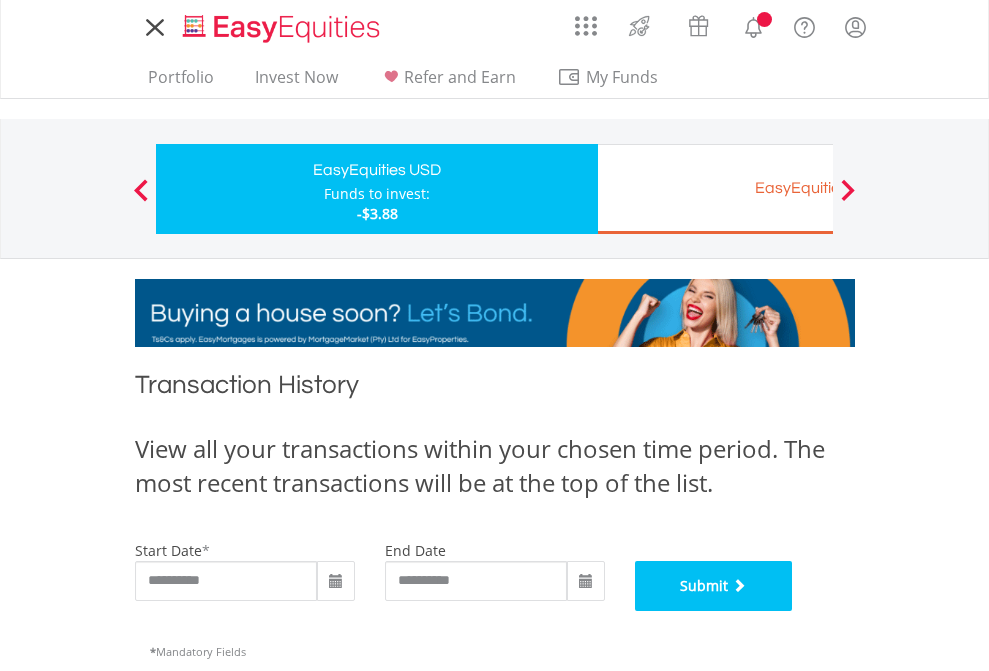 click on "Submit" at bounding box center (714, 586) 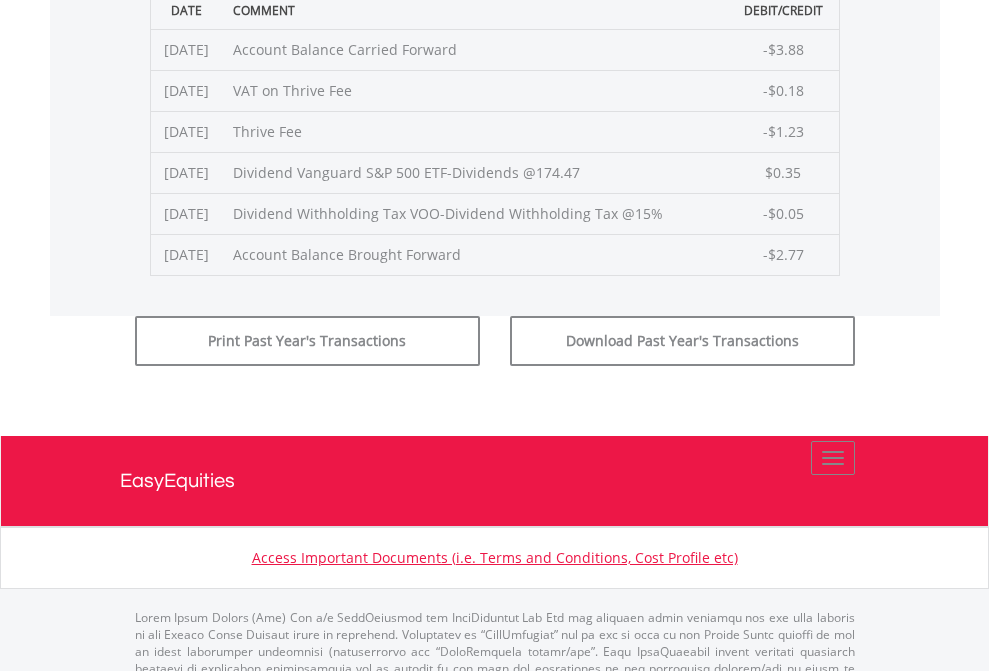 scroll, scrollTop: 811, scrollLeft: 0, axis: vertical 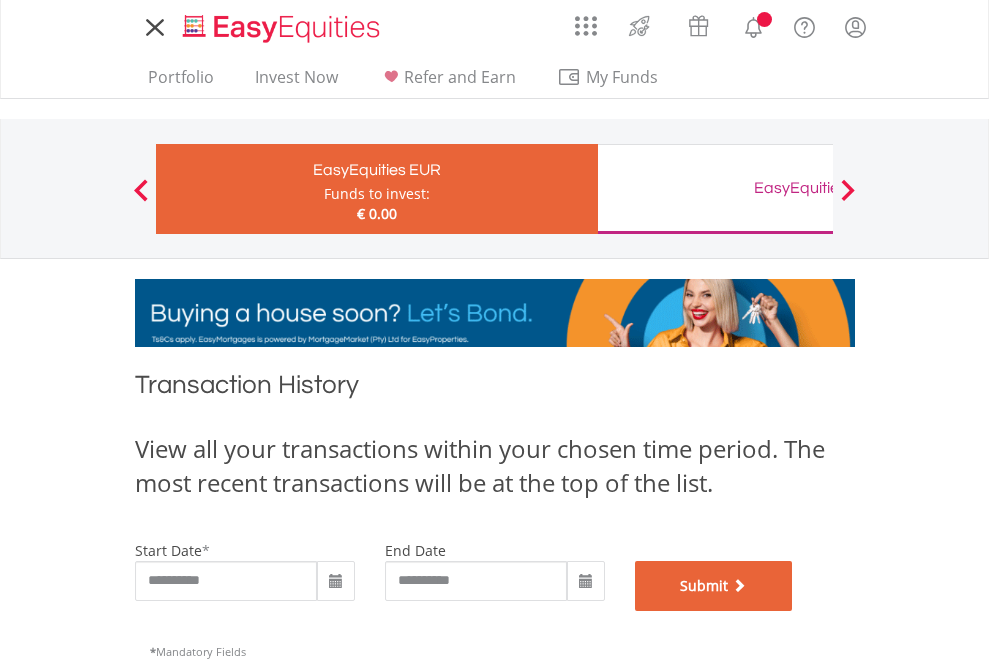 click on "Submit" at bounding box center [714, 586] 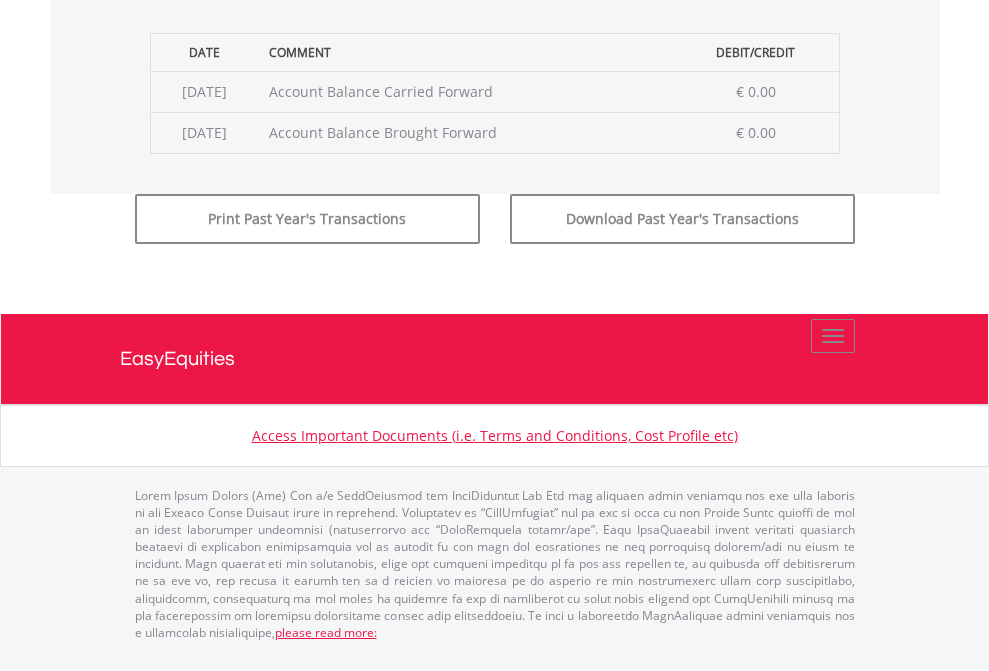 scroll, scrollTop: 811, scrollLeft: 0, axis: vertical 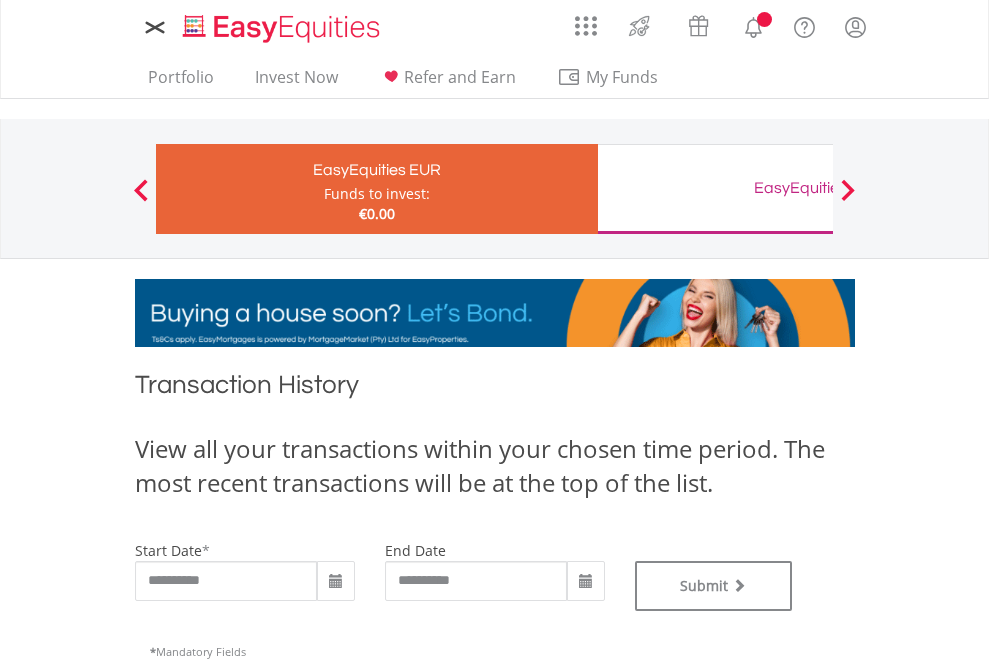 click on "EasyEquities GBP" at bounding box center [818, 188] 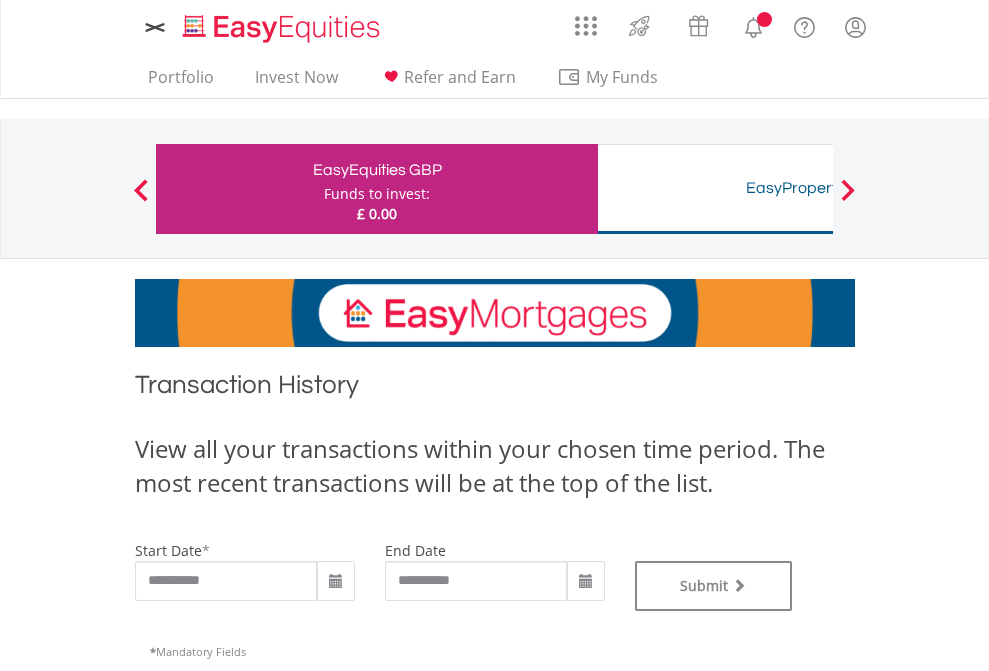scroll, scrollTop: 0, scrollLeft: 0, axis: both 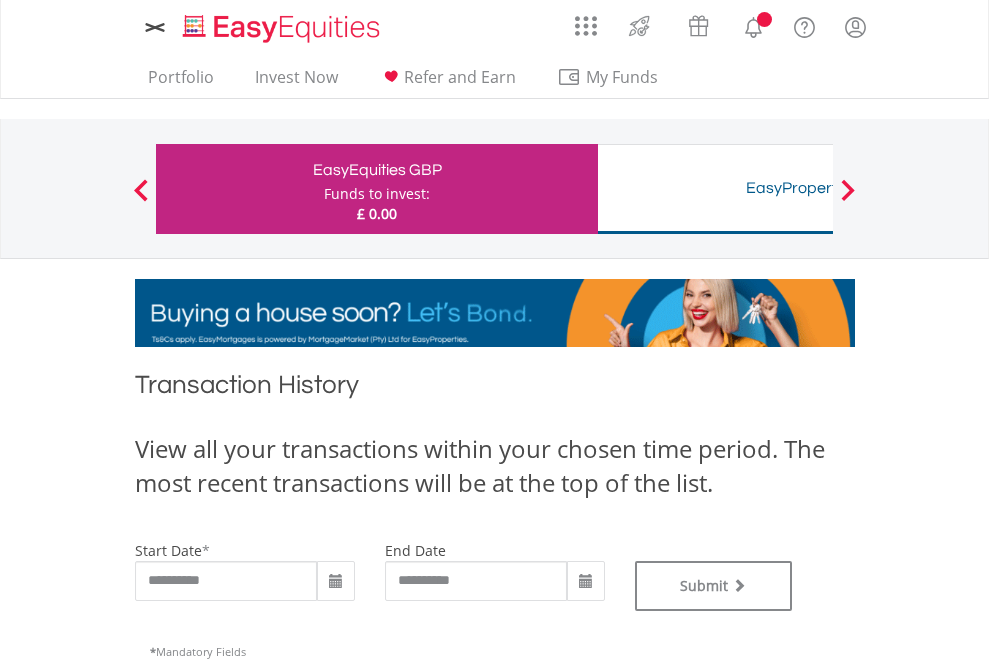 type on "**********" 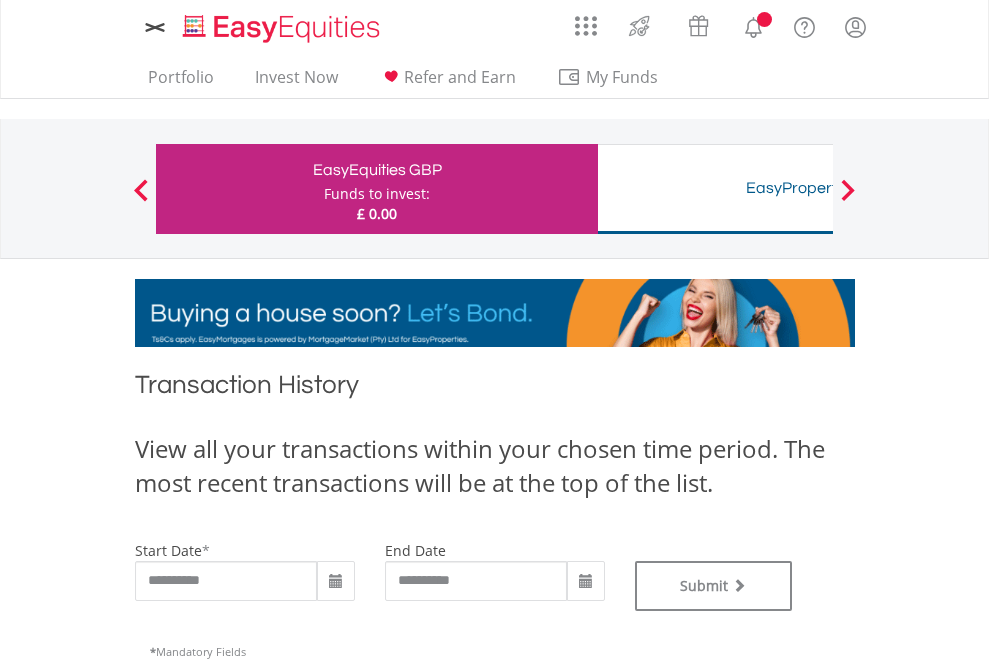 type on "**********" 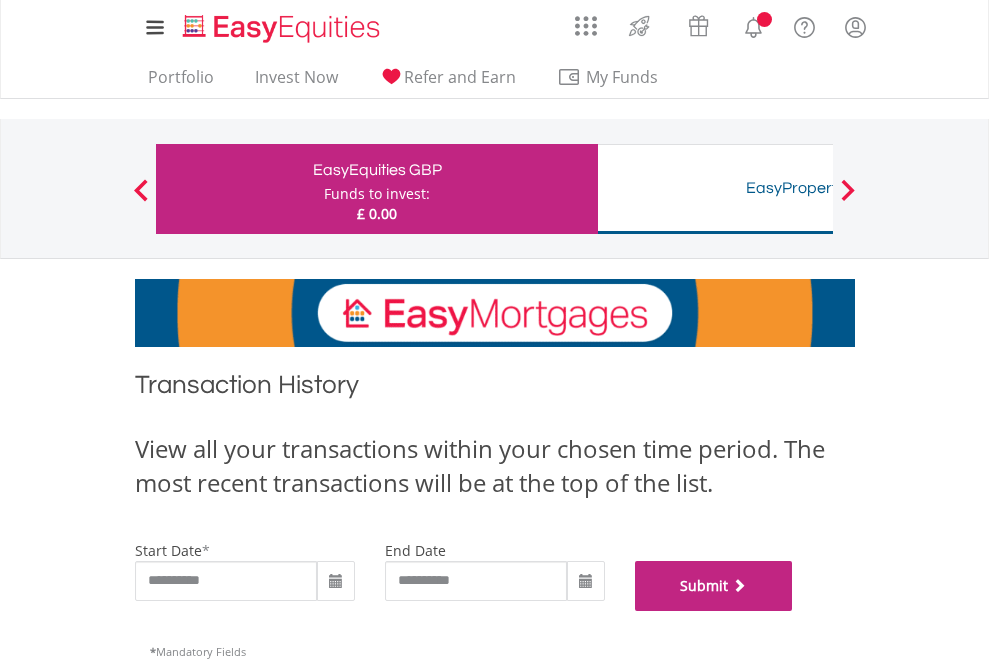 click on "Submit" at bounding box center [714, 586] 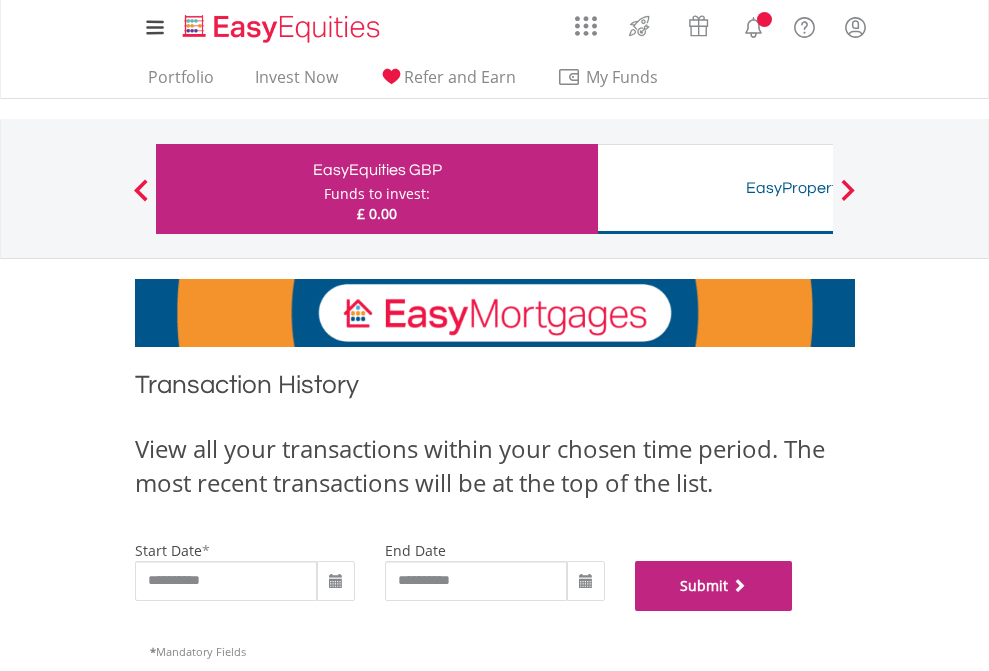 scroll, scrollTop: 811, scrollLeft: 0, axis: vertical 